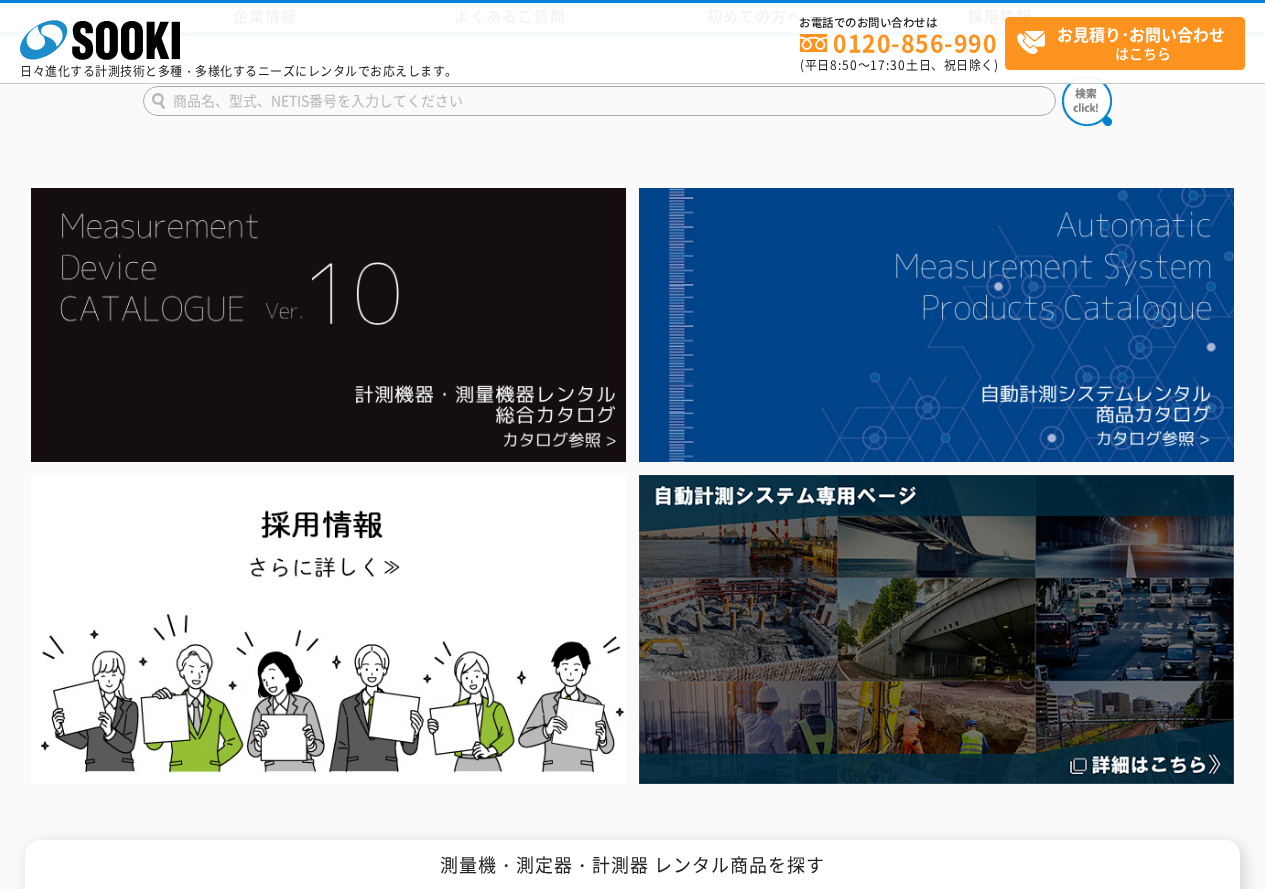 scroll, scrollTop: 1097, scrollLeft: 0, axis: vertical 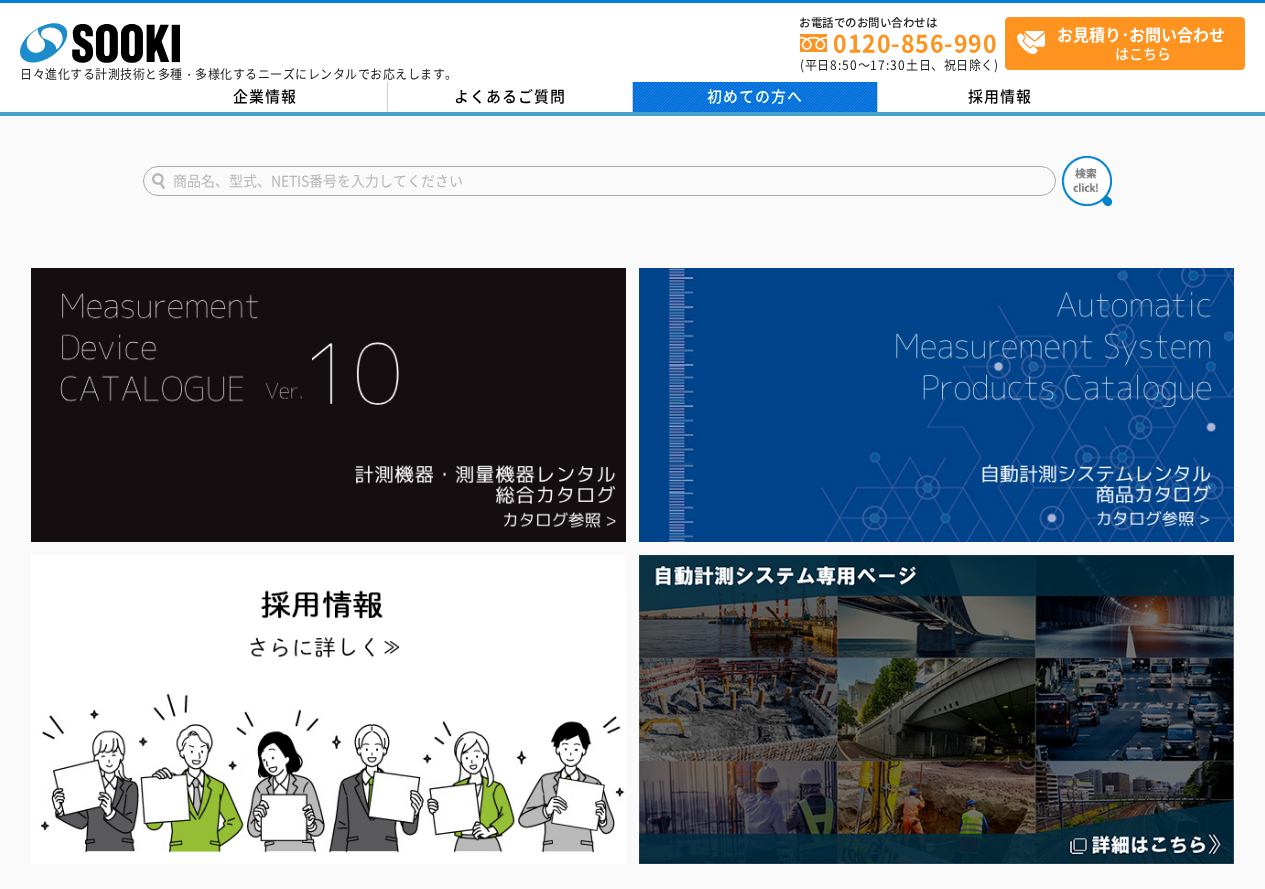 click on "初めての方へ" at bounding box center [755, 96] 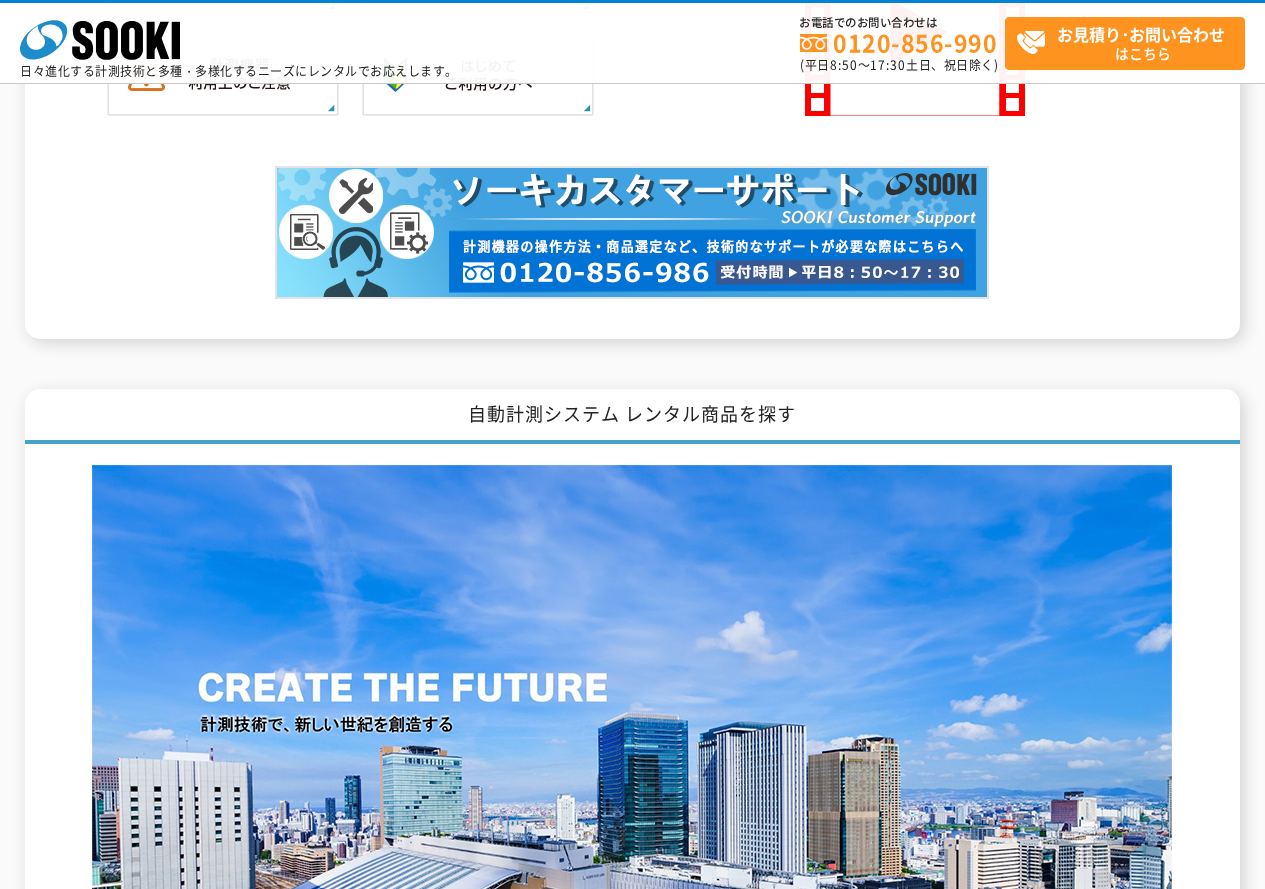 scroll, scrollTop: 1900, scrollLeft: 0, axis: vertical 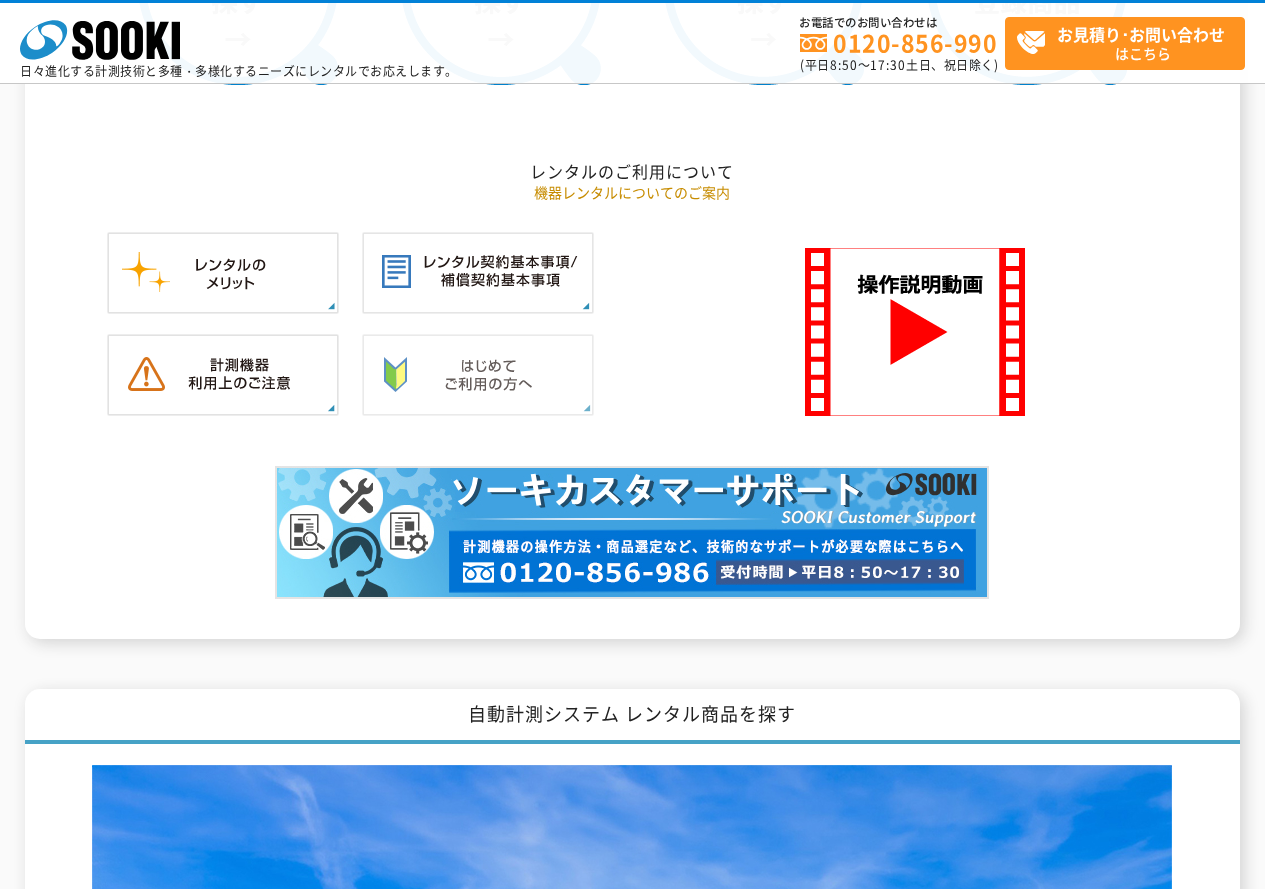 click at bounding box center (478, 375) 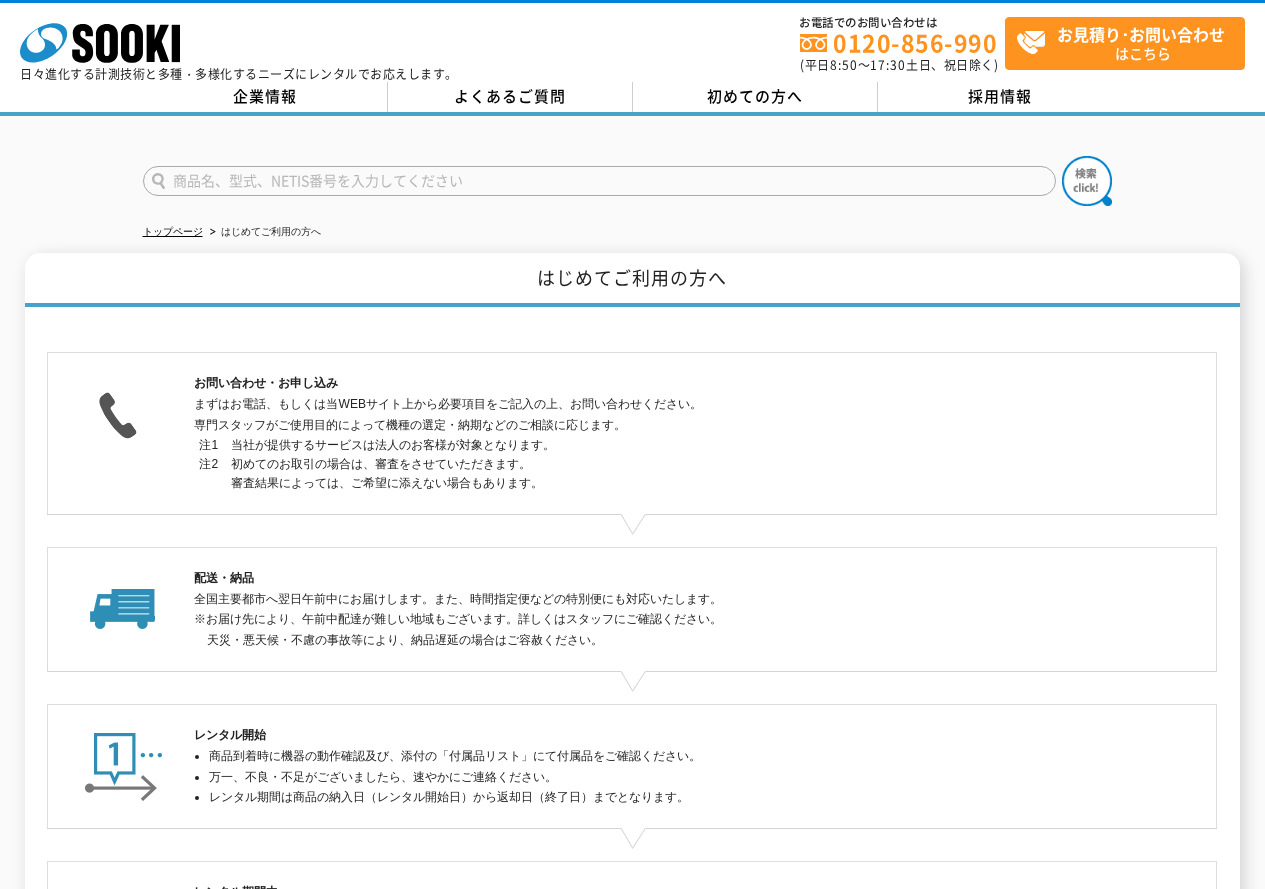 scroll, scrollTop: 0, scrollLeft: 0, axis: both 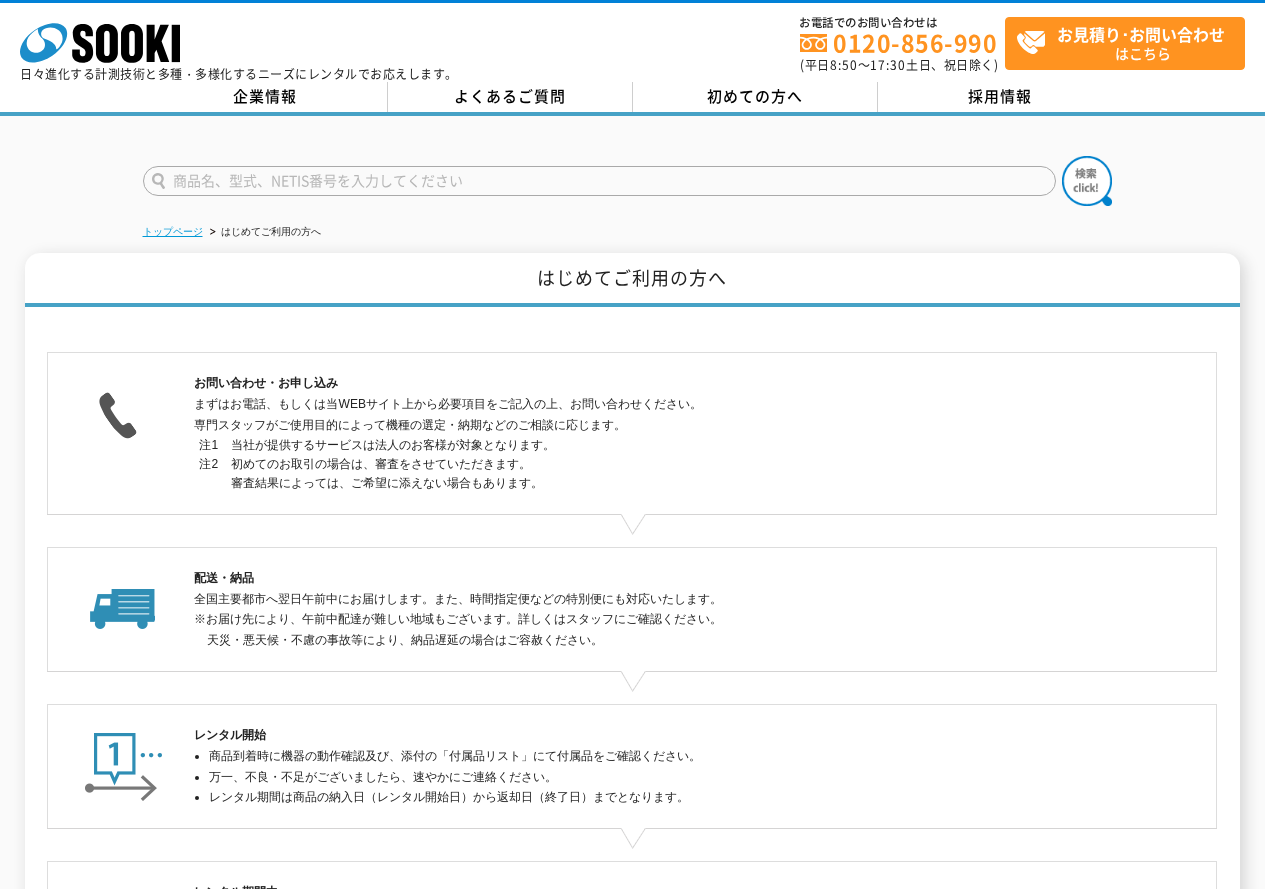 click on "トップページ" at bounding box center (173, 231) 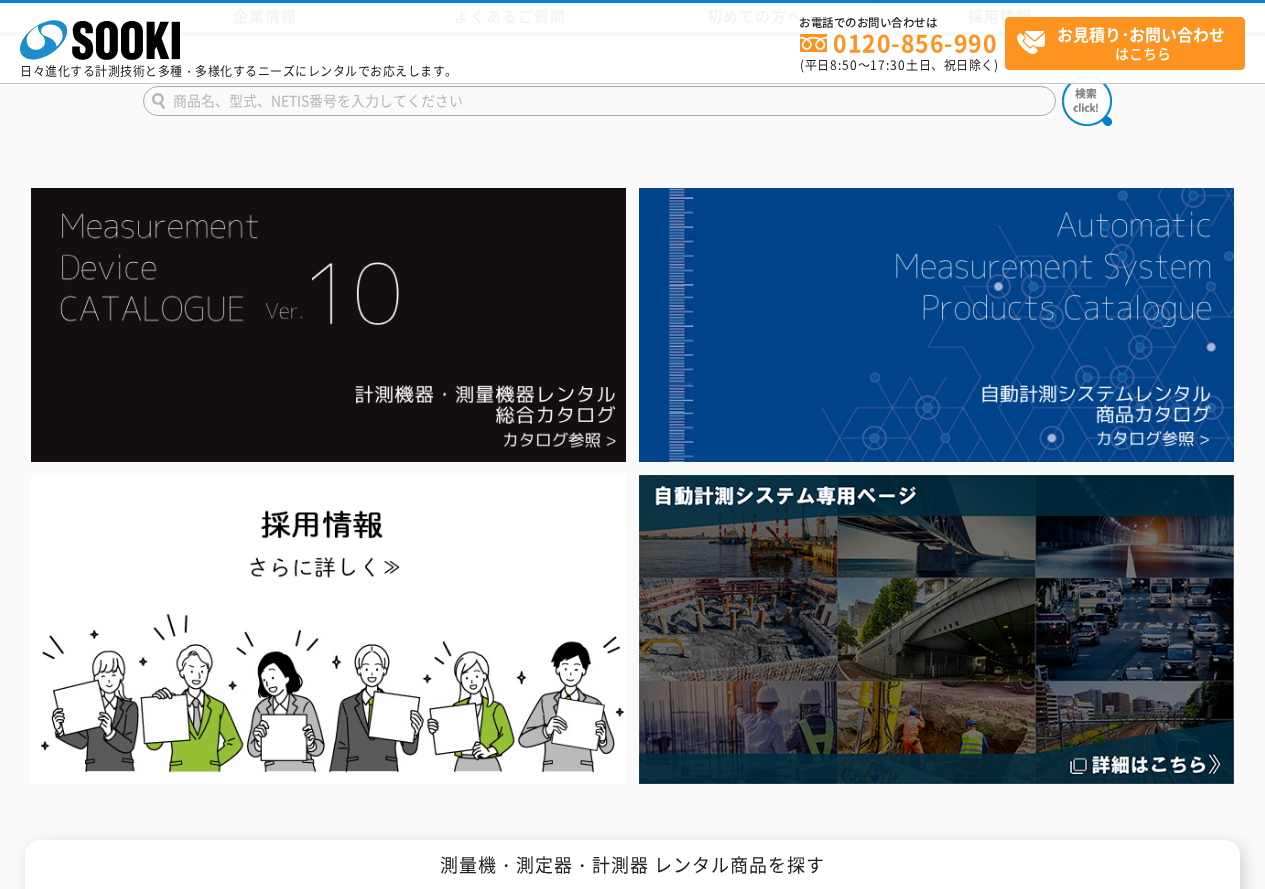 scroll, scrollTop: 500, scrollLeft: 0, axis: vertical 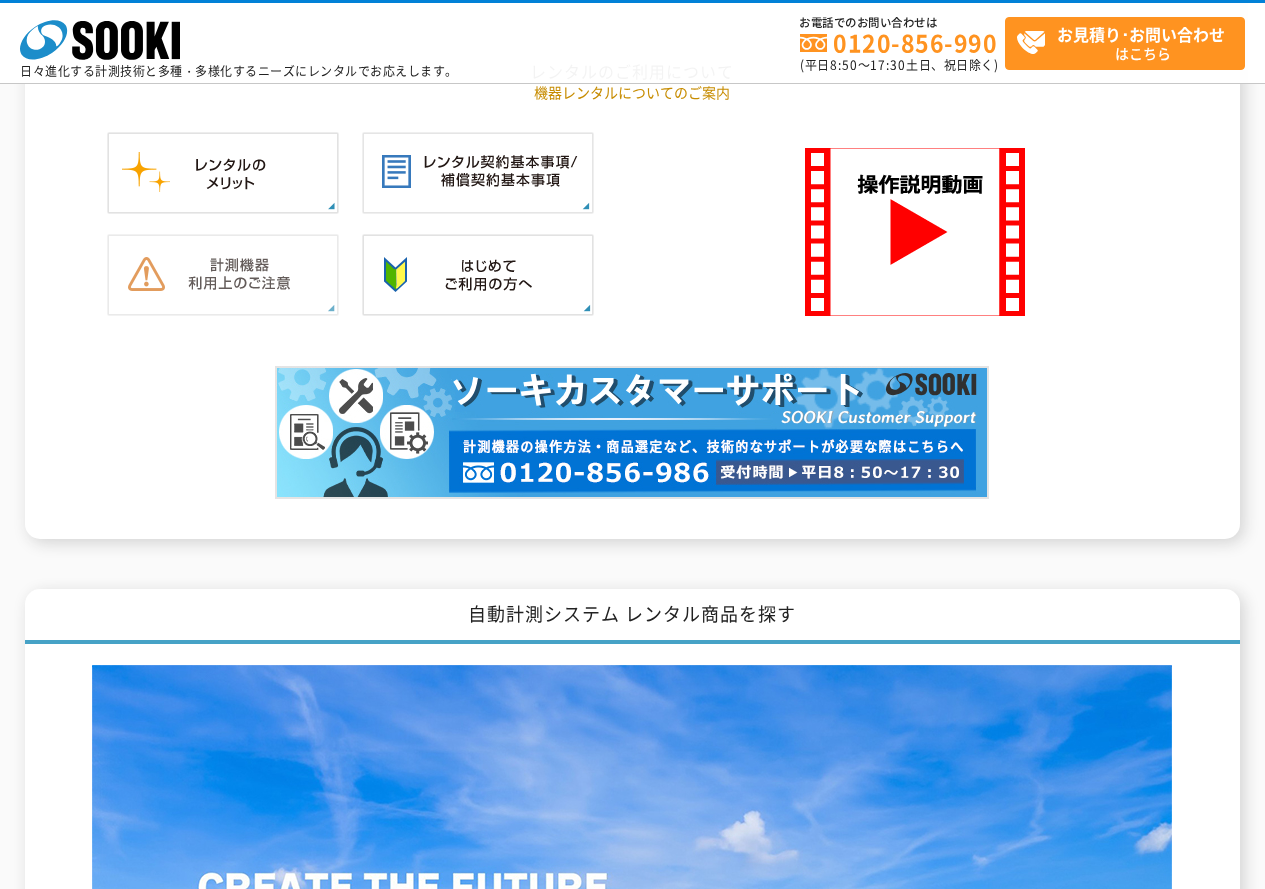click at bounding box center [223, 275] 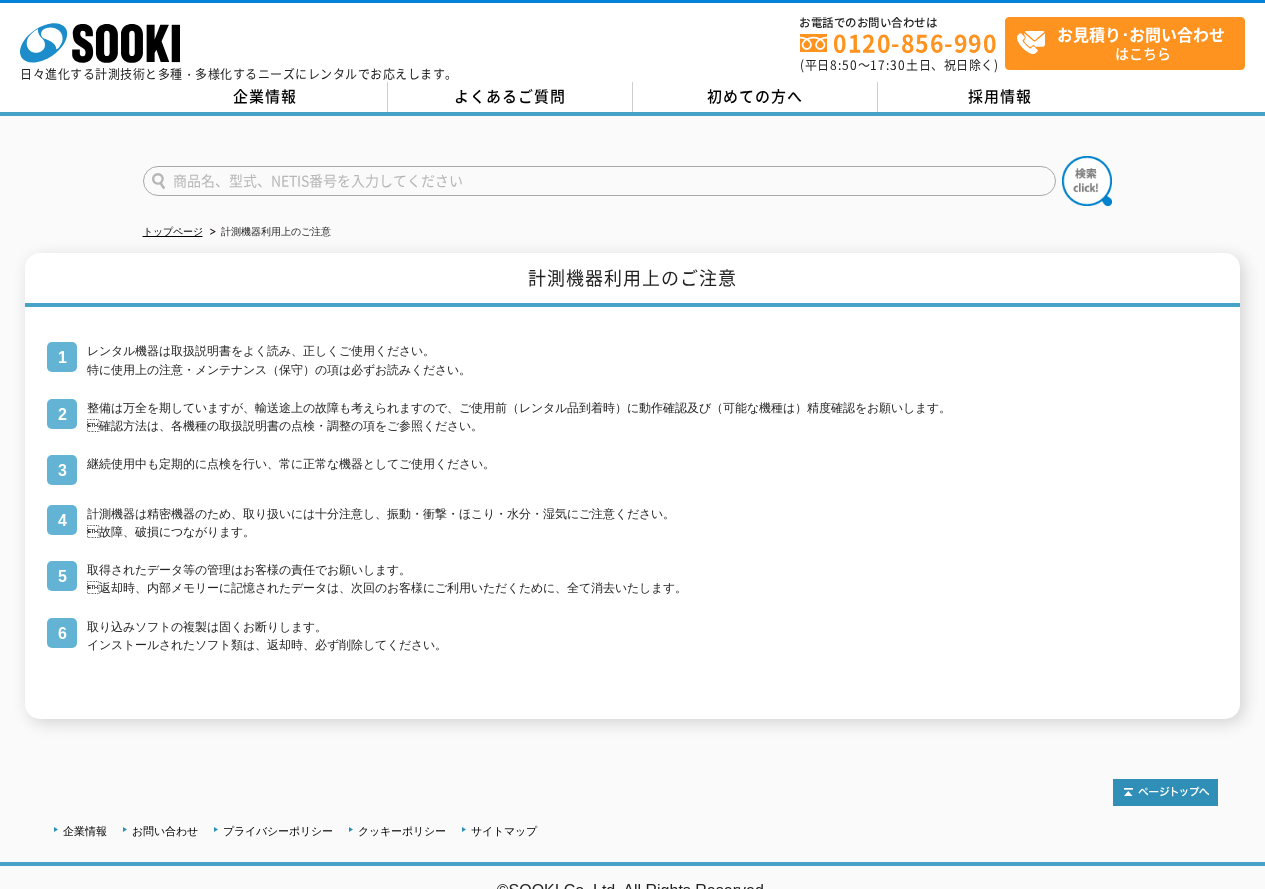 scroll, scrollTop: 0, scrollLeft: 0, axis: both 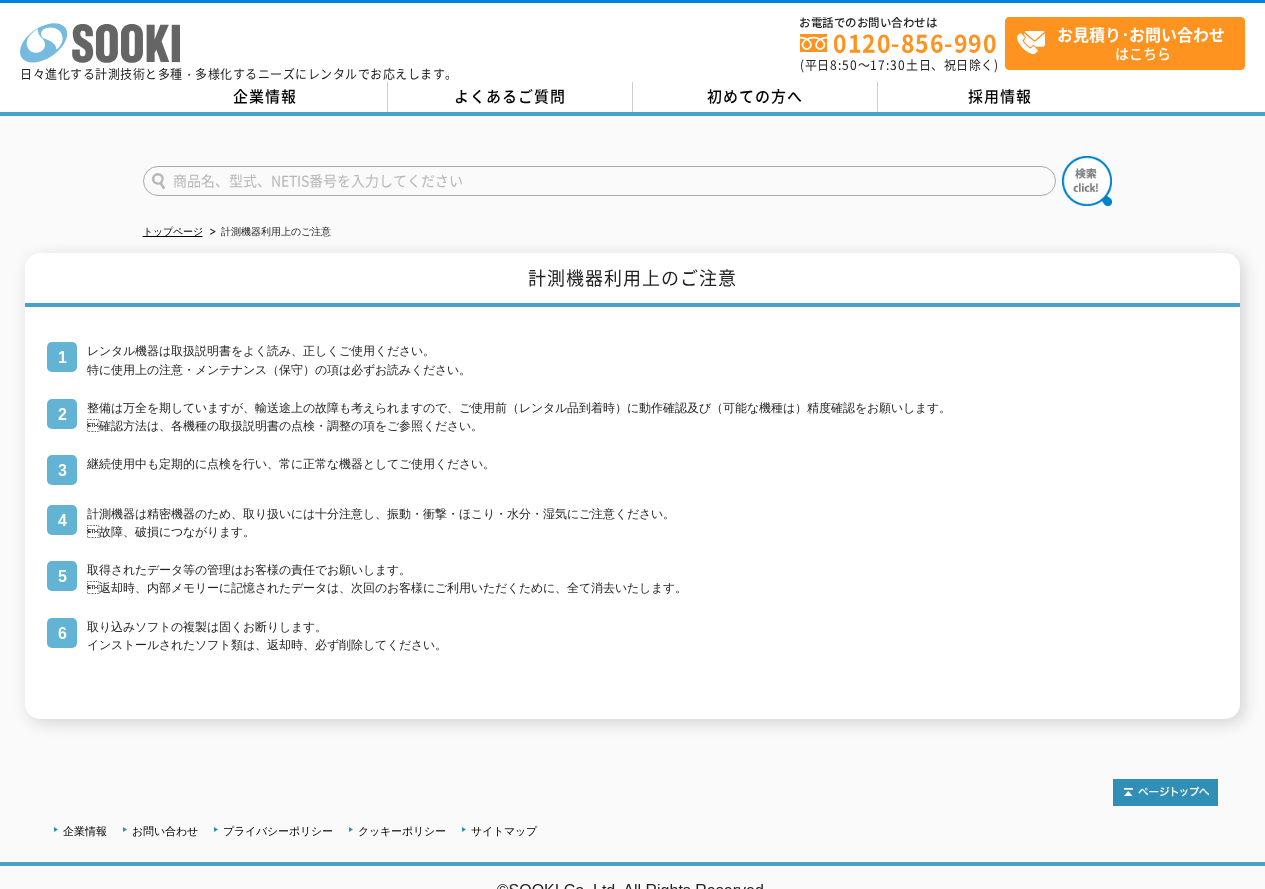click 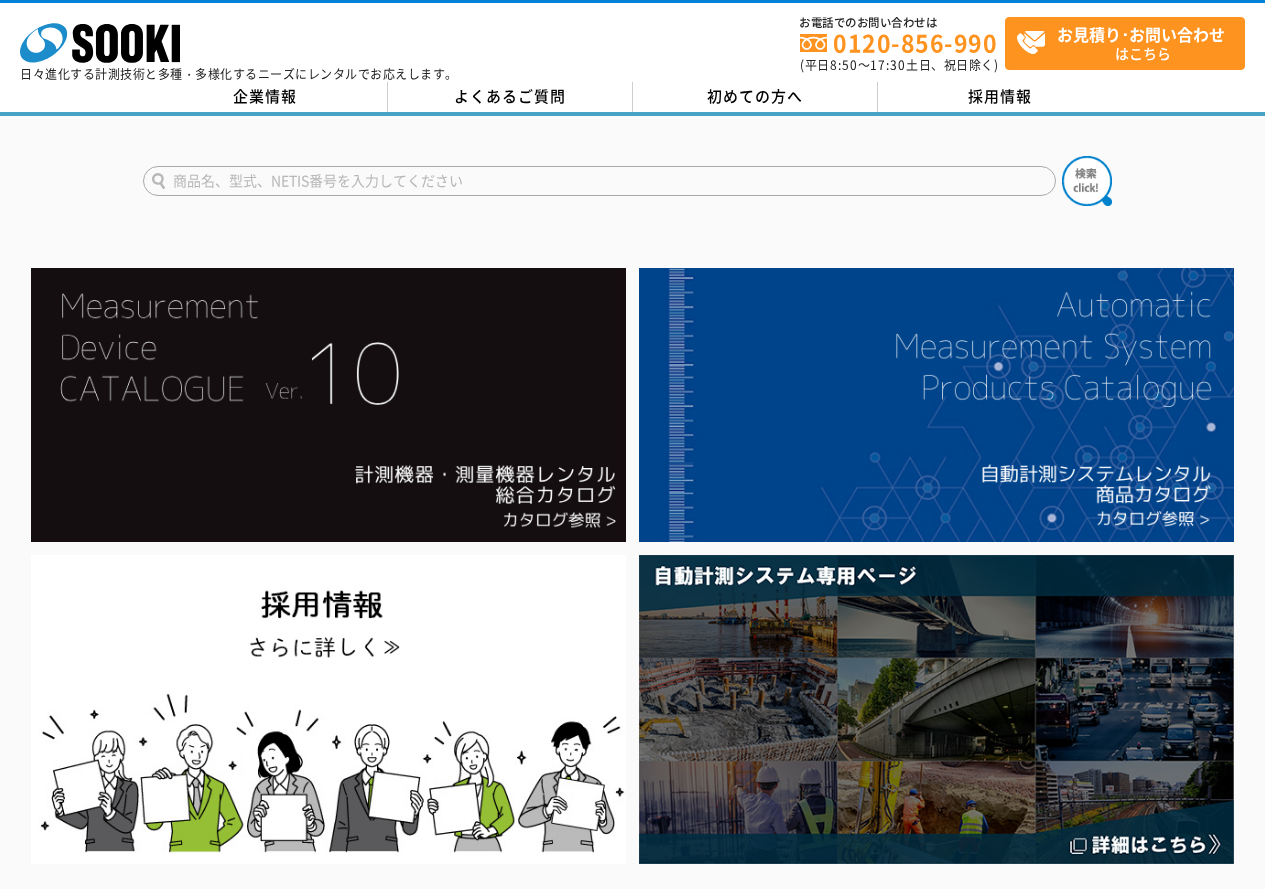 scroll, scrollTop: 0, scrollLeft: 0, axis: both 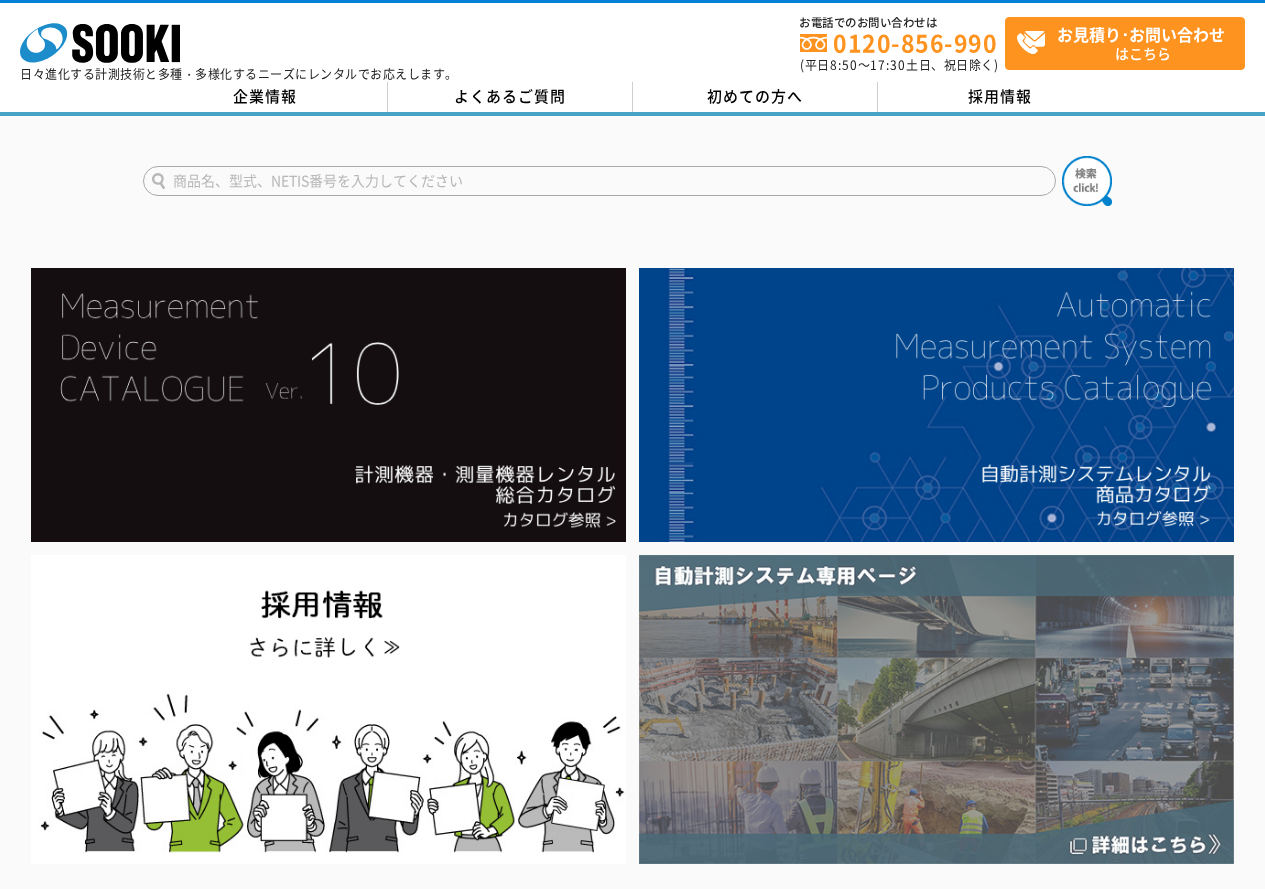 click at bounding box center [936, 709] 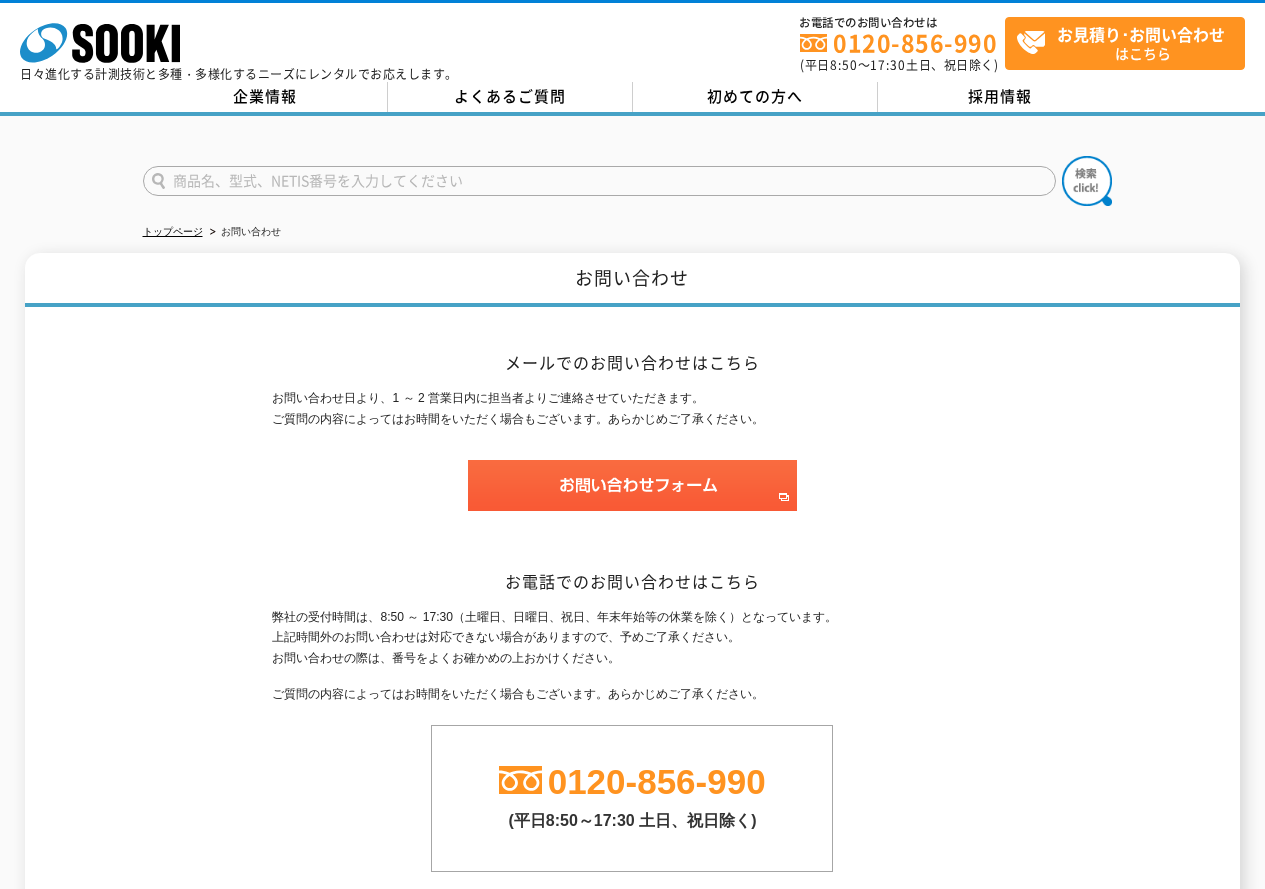scroll, scrollTop: 0, scrollLeft: 0, axis: both 